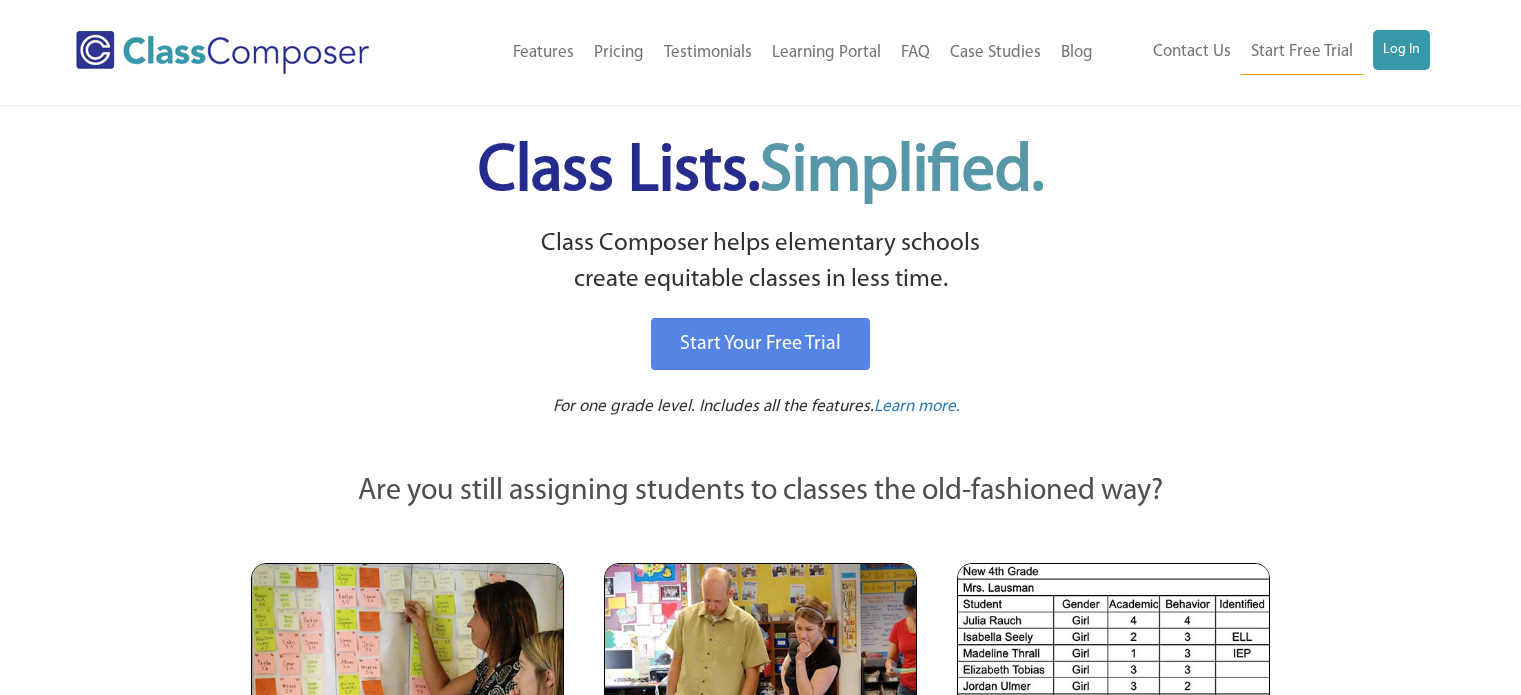 scroll, scrollTop: 0, scrollLeft: 0, axis: both 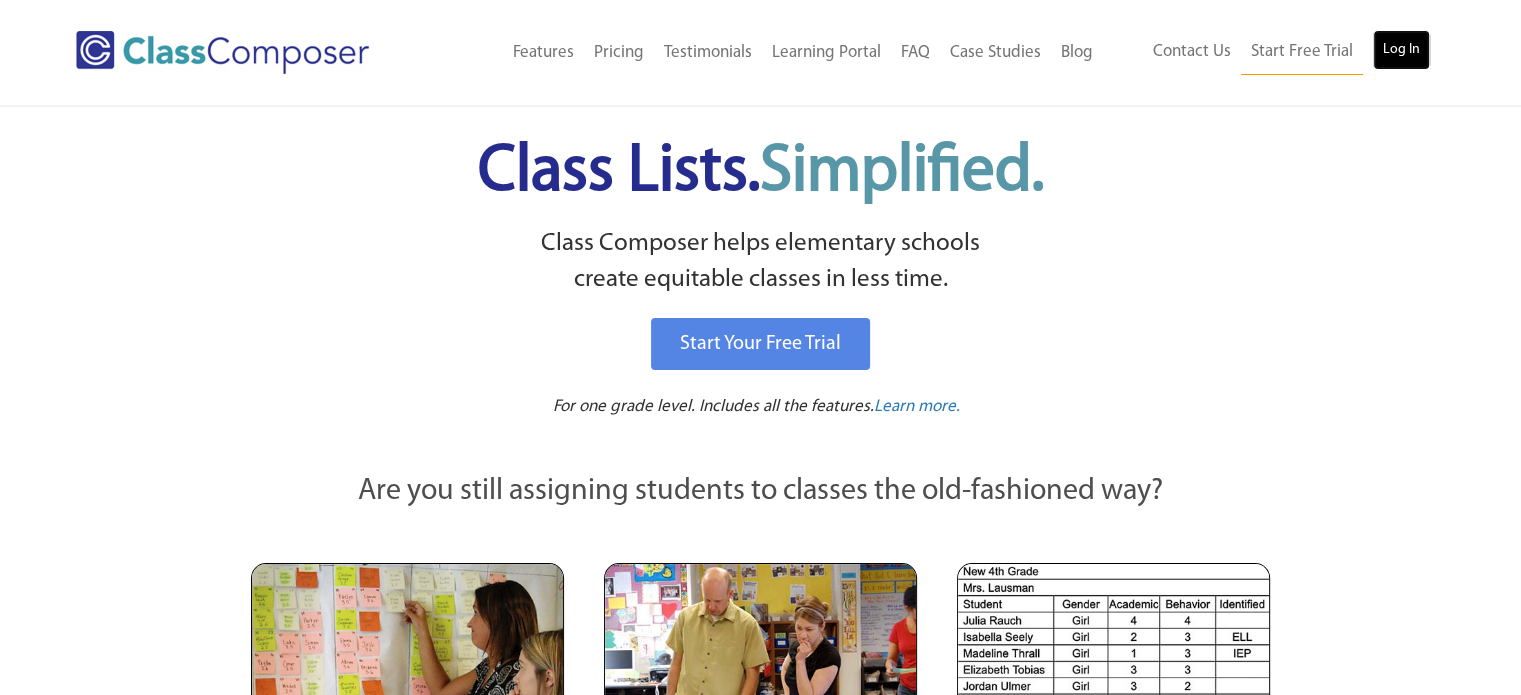 click on "Log In" at bounding box center (1401, 50) 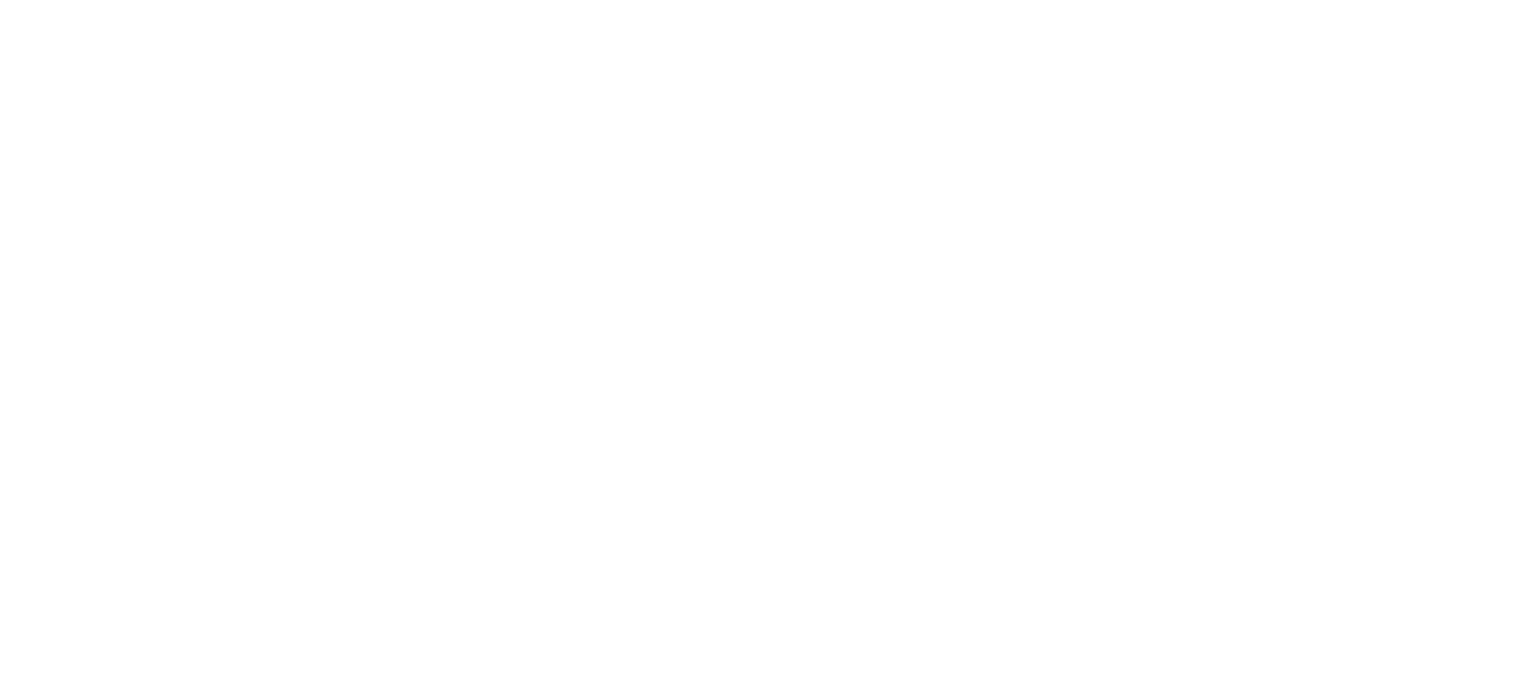 scroll, scrollTop: 0, scrollLeft: 0, axis: both 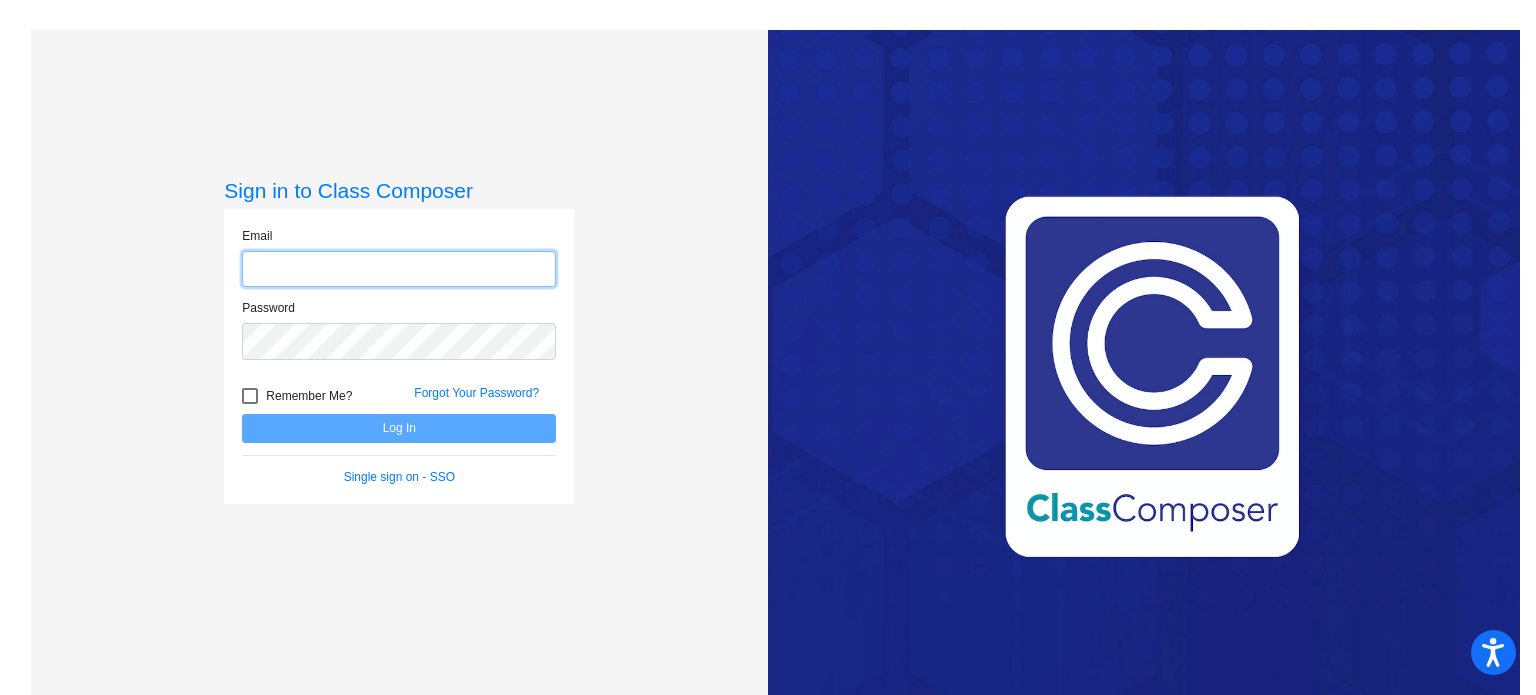 type on "[EMAIL]" 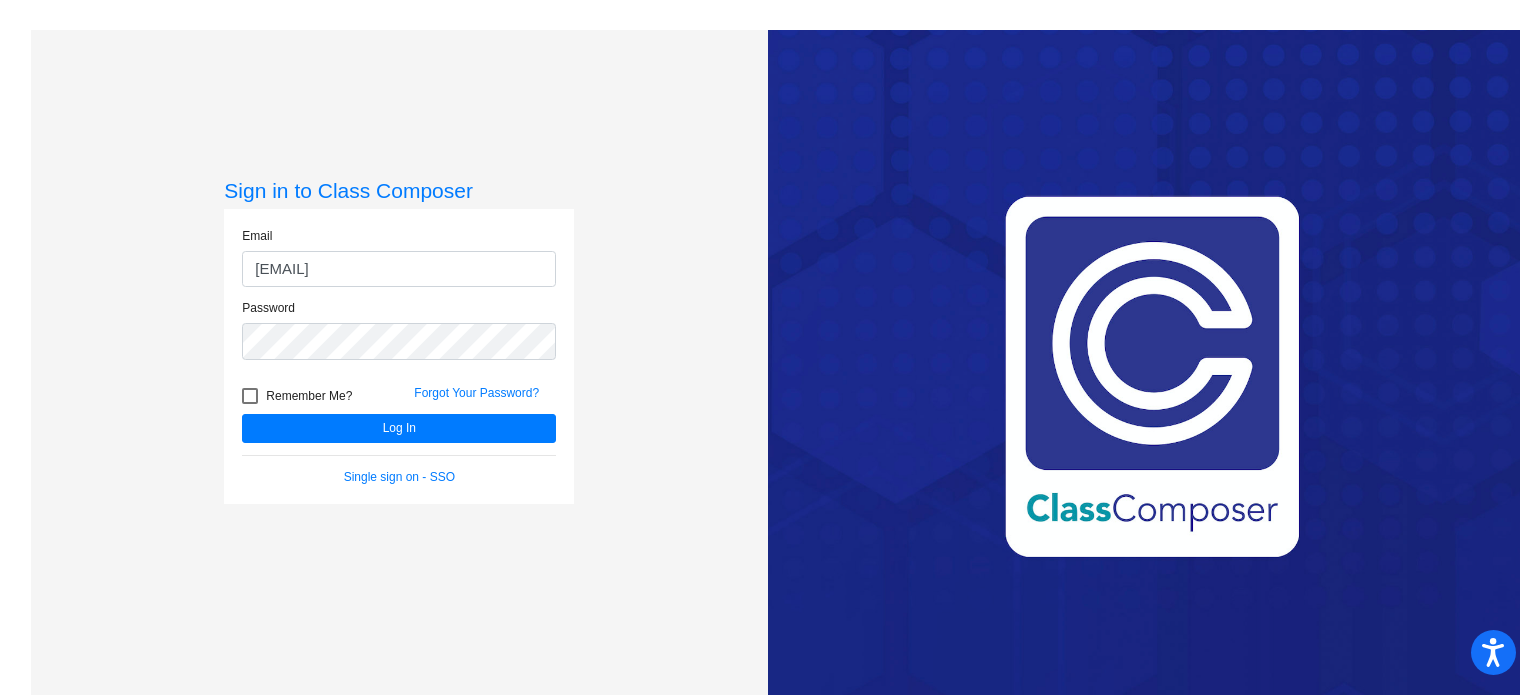 click on "Email kgoldsborough@mbgsd.org Password   Remember Me? Forgot Your Password?  Log In   Single sign on - SSO" 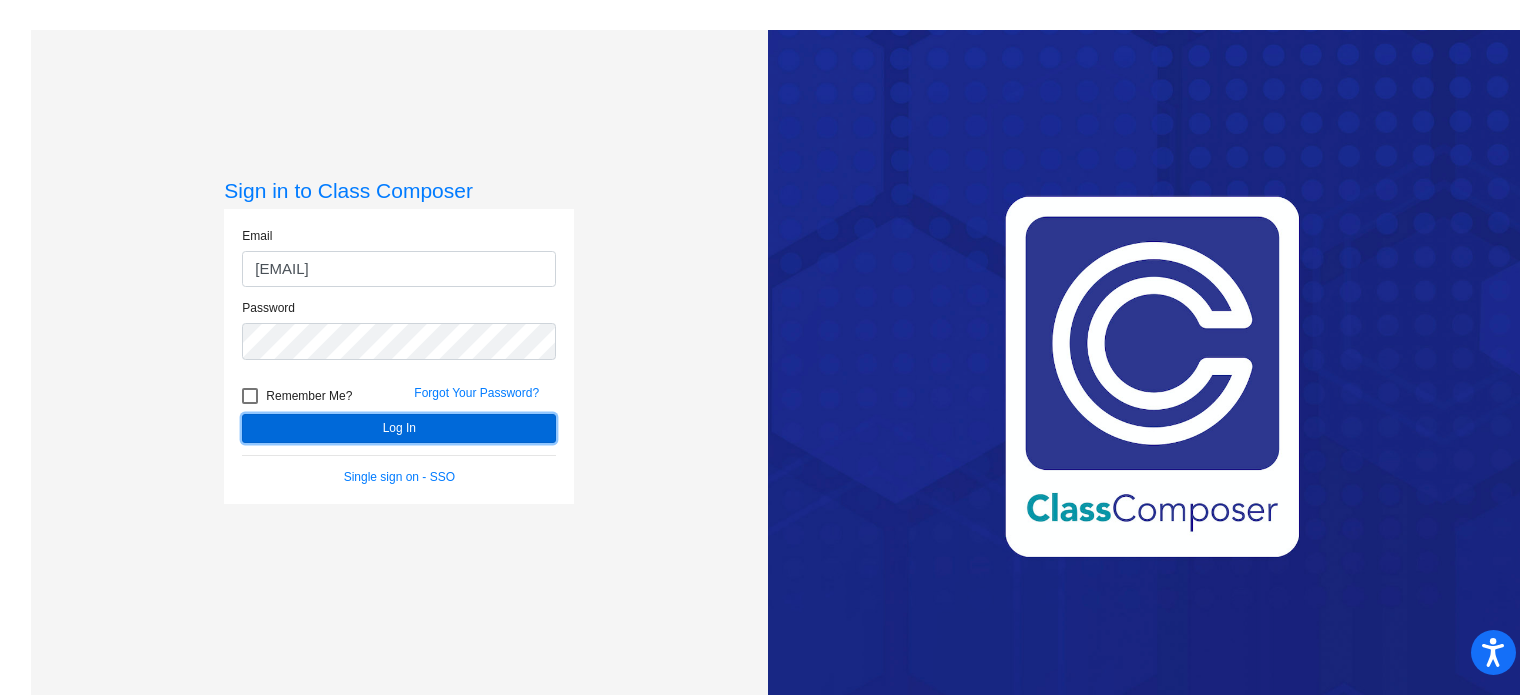 click on "Log In" 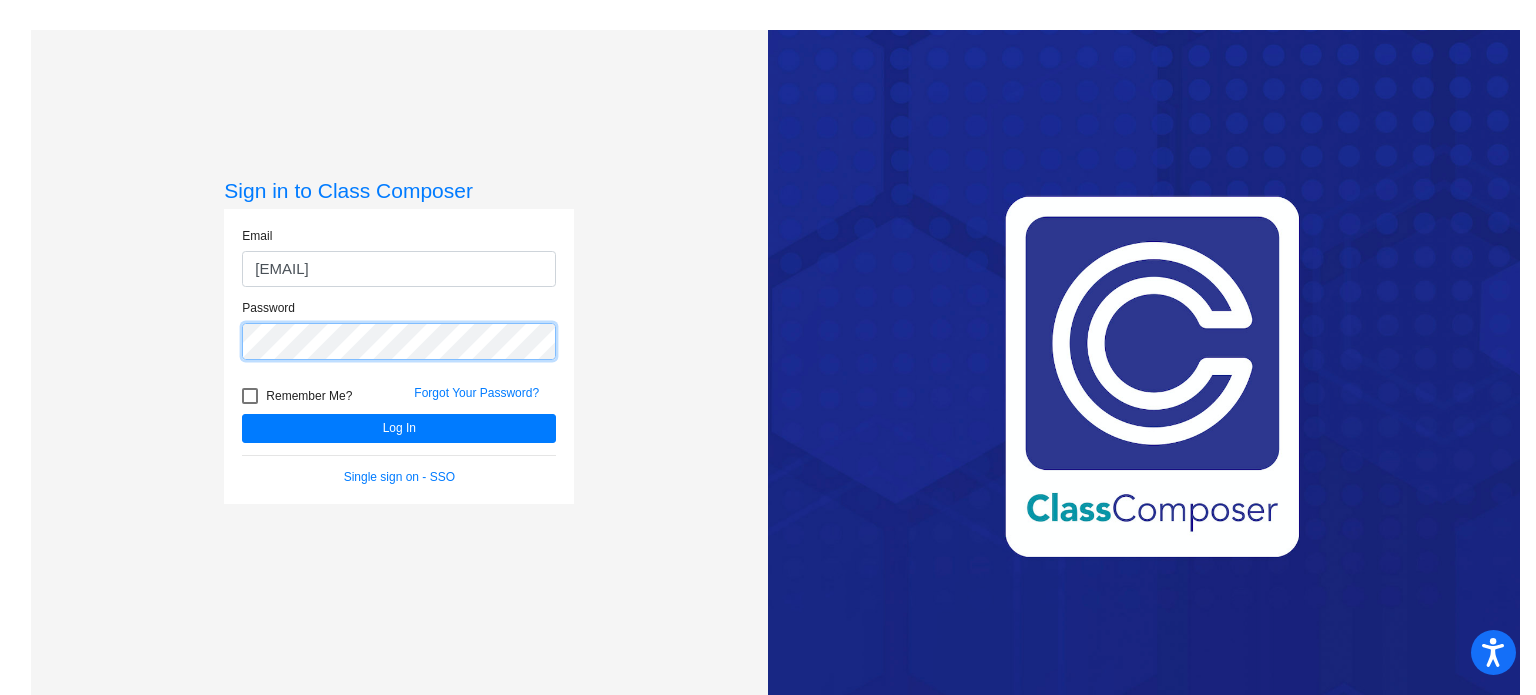 click on "Log In" 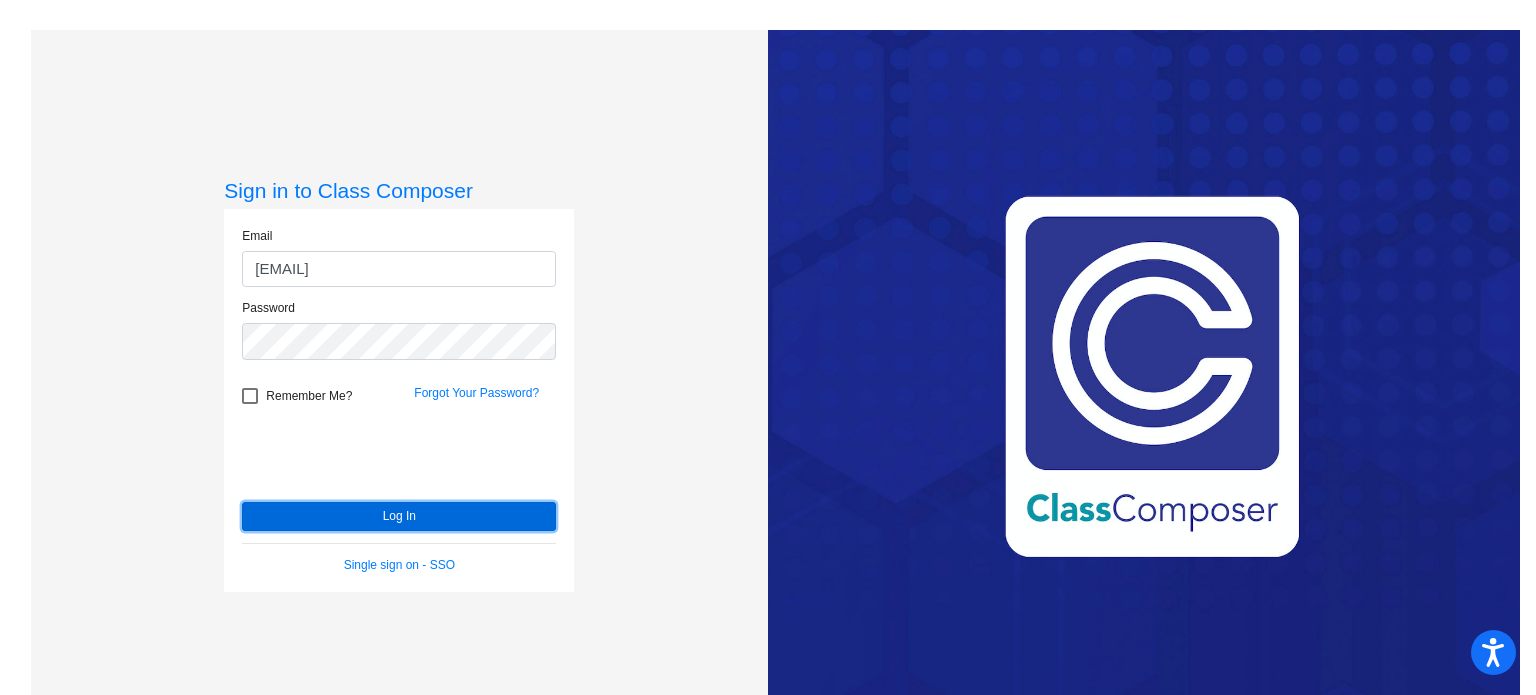 click on "Log In" 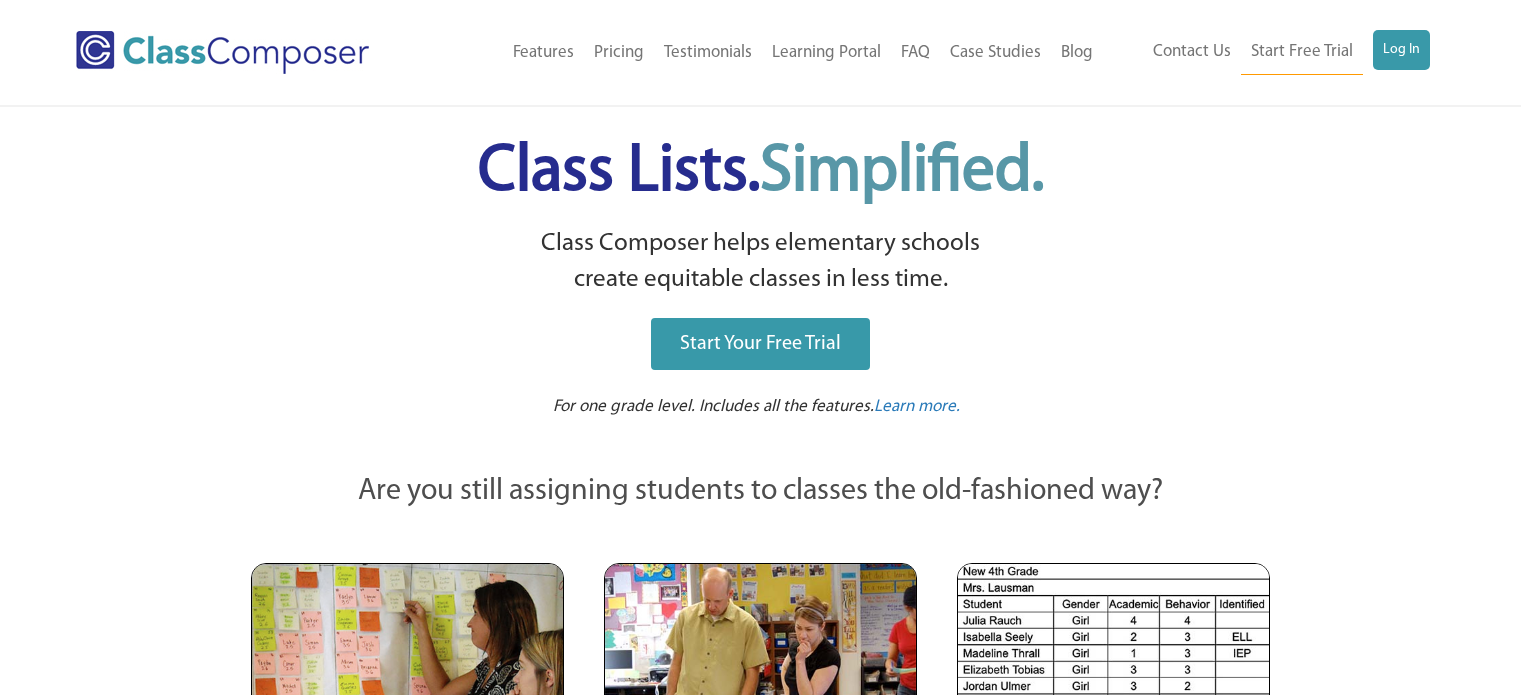 scroll, scrollTop: 0, scrollLeft: 0, axis: both 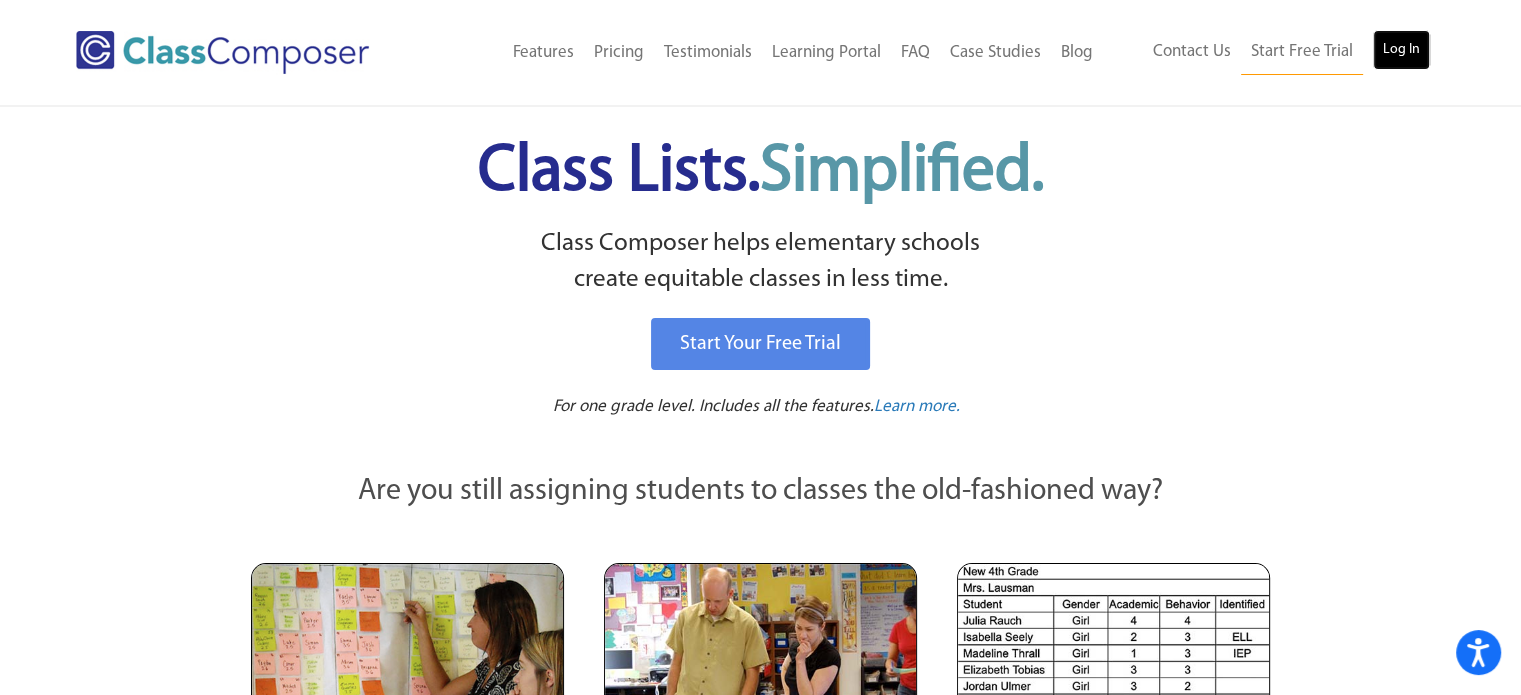 click on "Log In" at bounding box center (1401, 50) 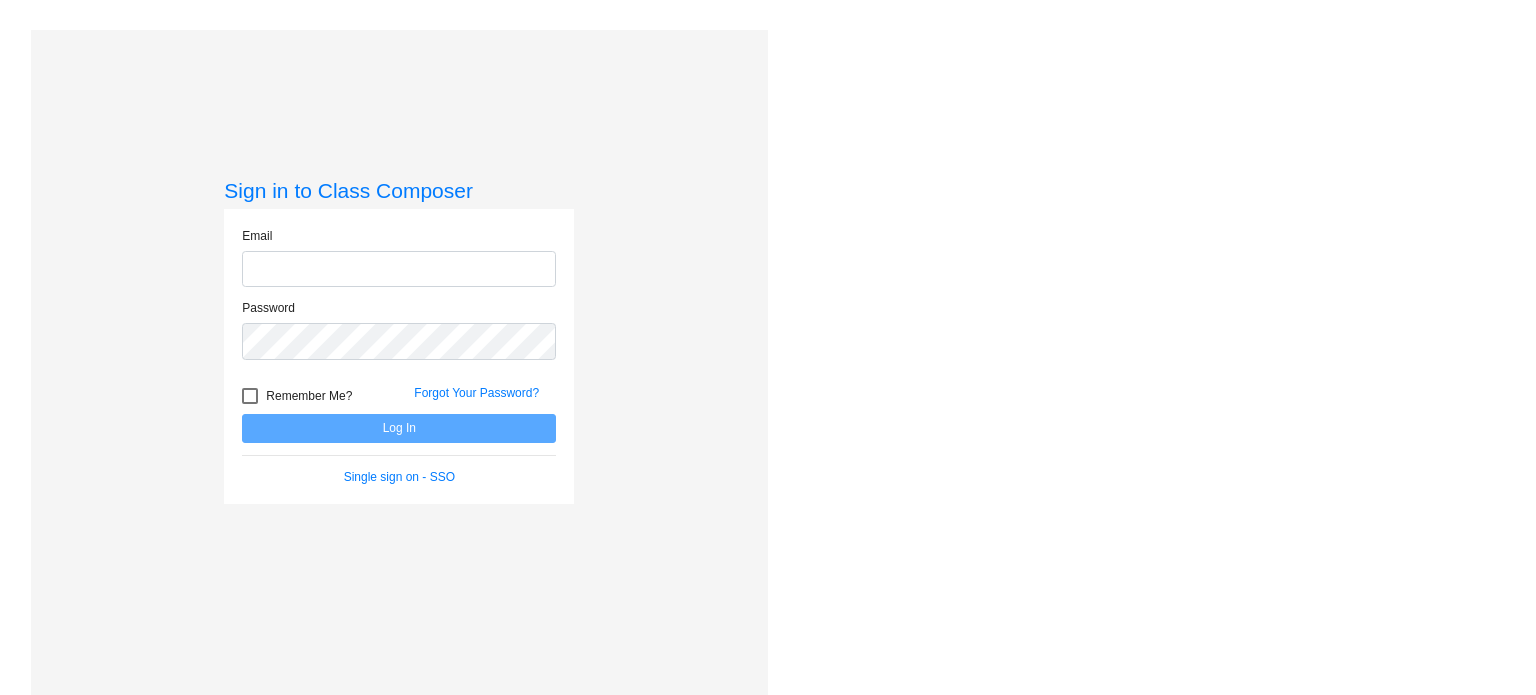 scroll, scrollTop: 0, scrollLeft: 0, axis: both 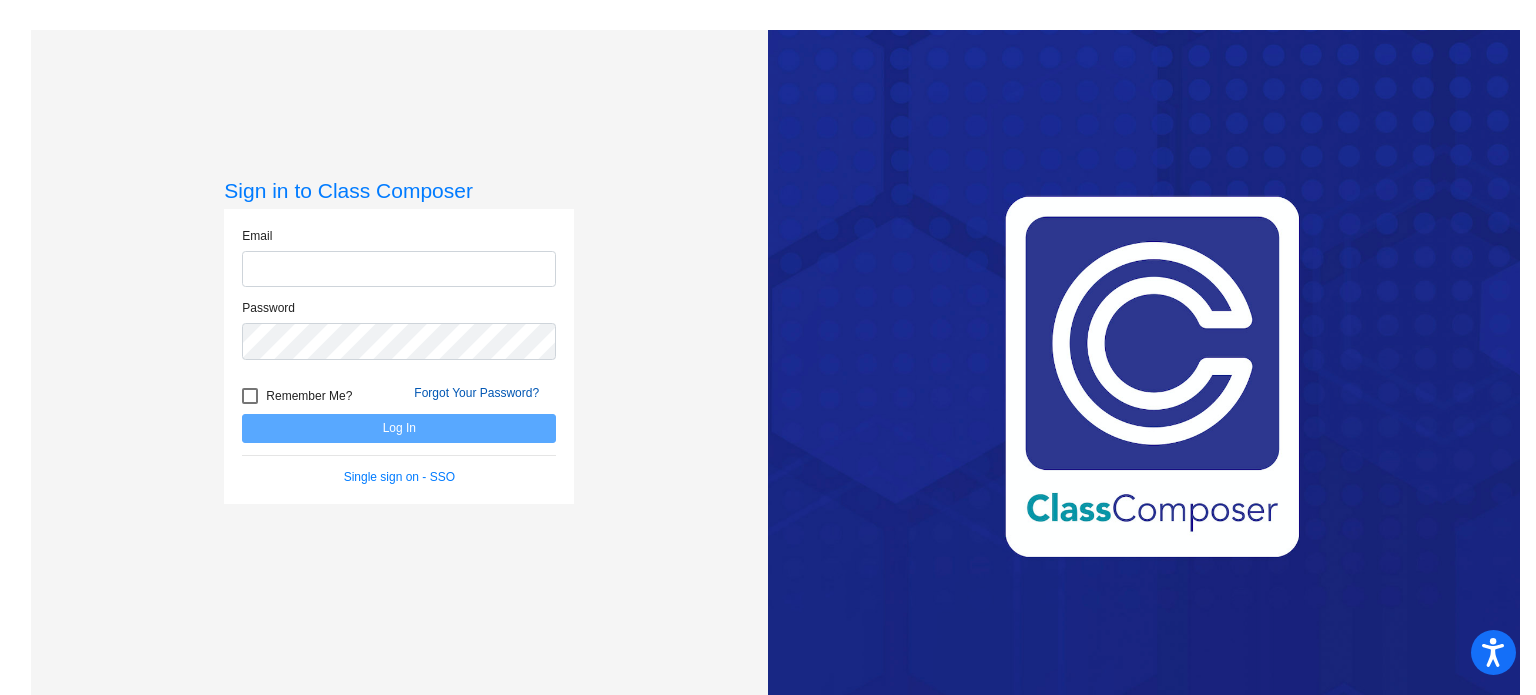 type on "[EMAIL]" 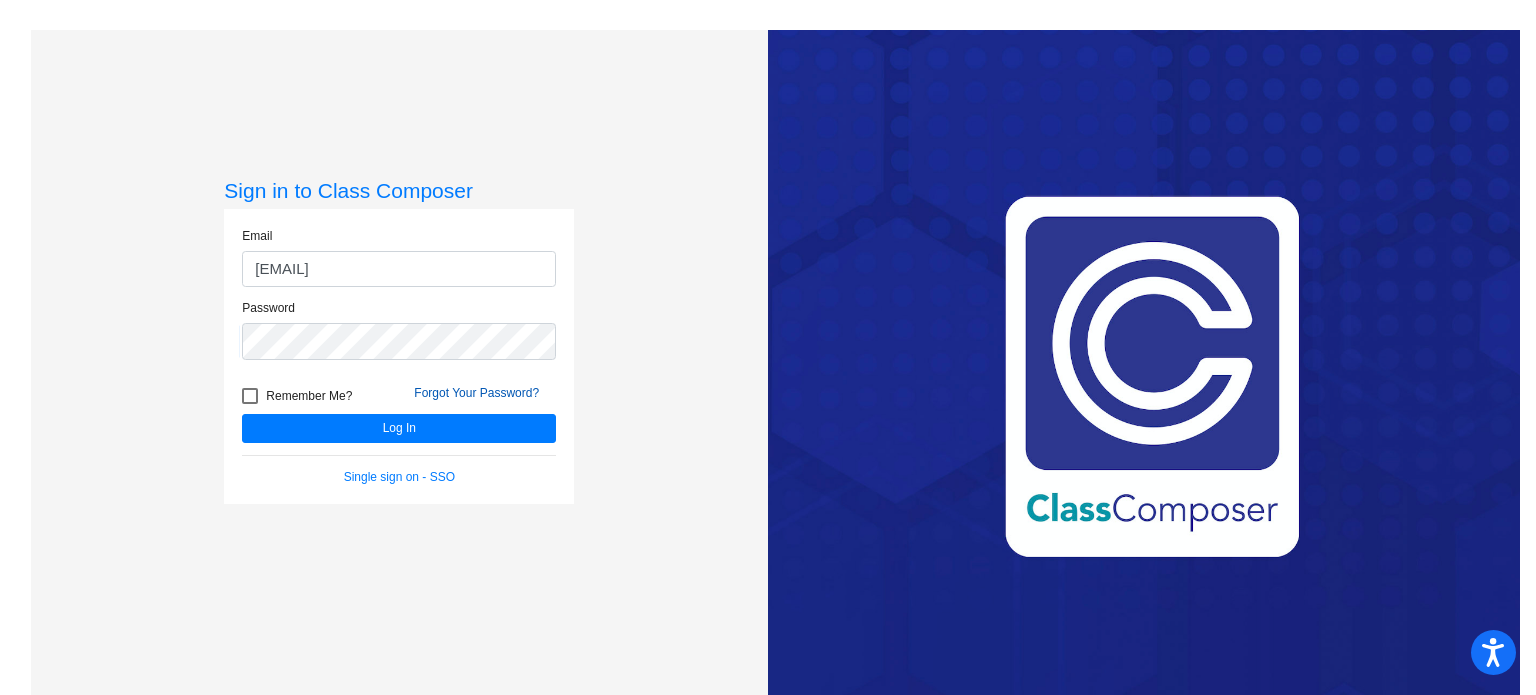 click on "Forgot Your Password?" 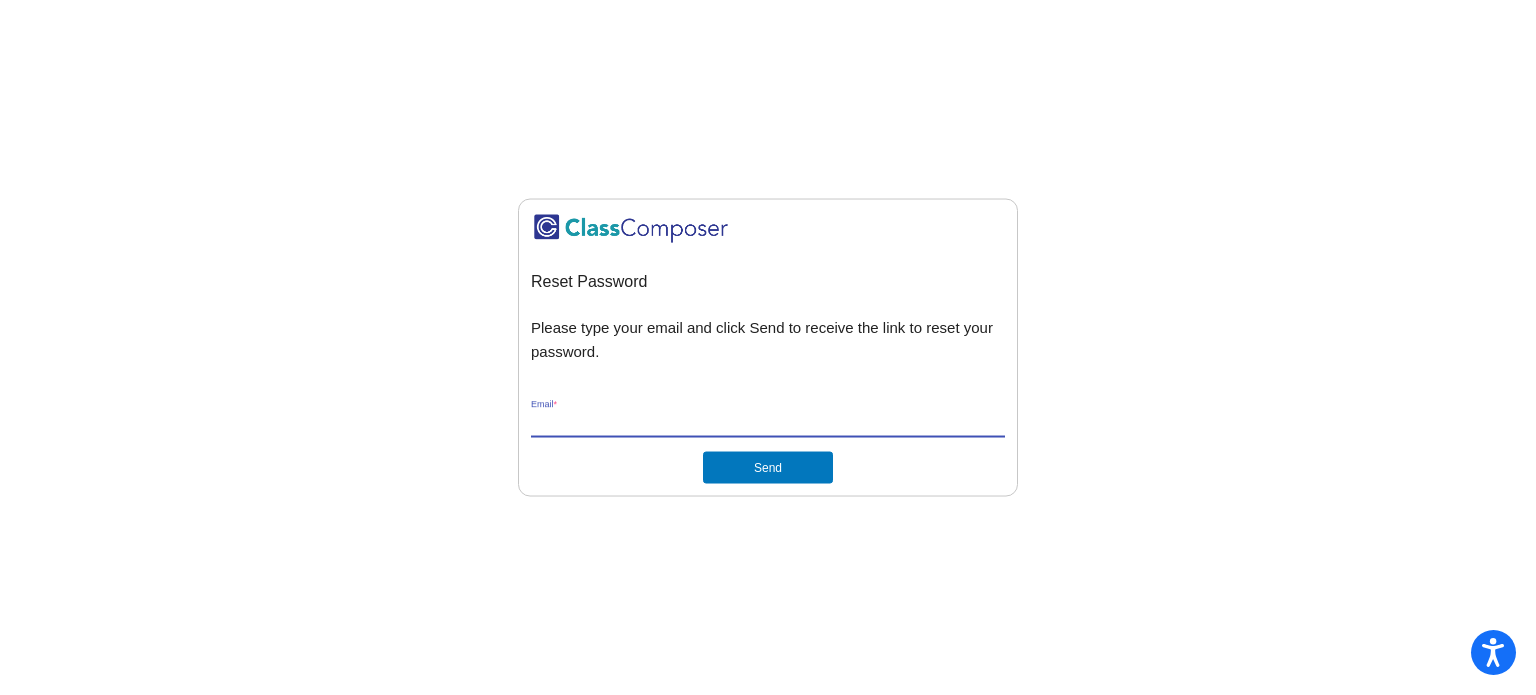 click on "Email  *" at bounding box center (768, 423) 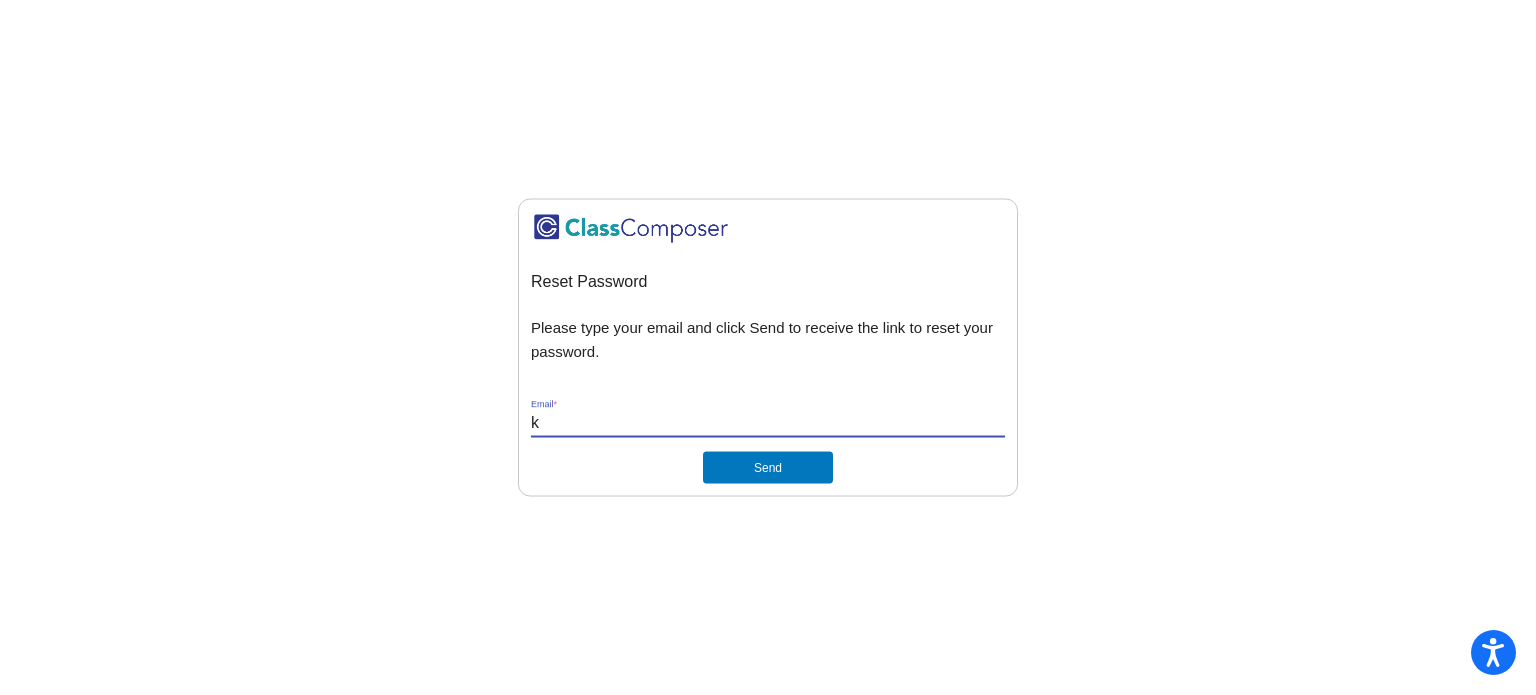 click on "k" at bounding box center (768, 423) 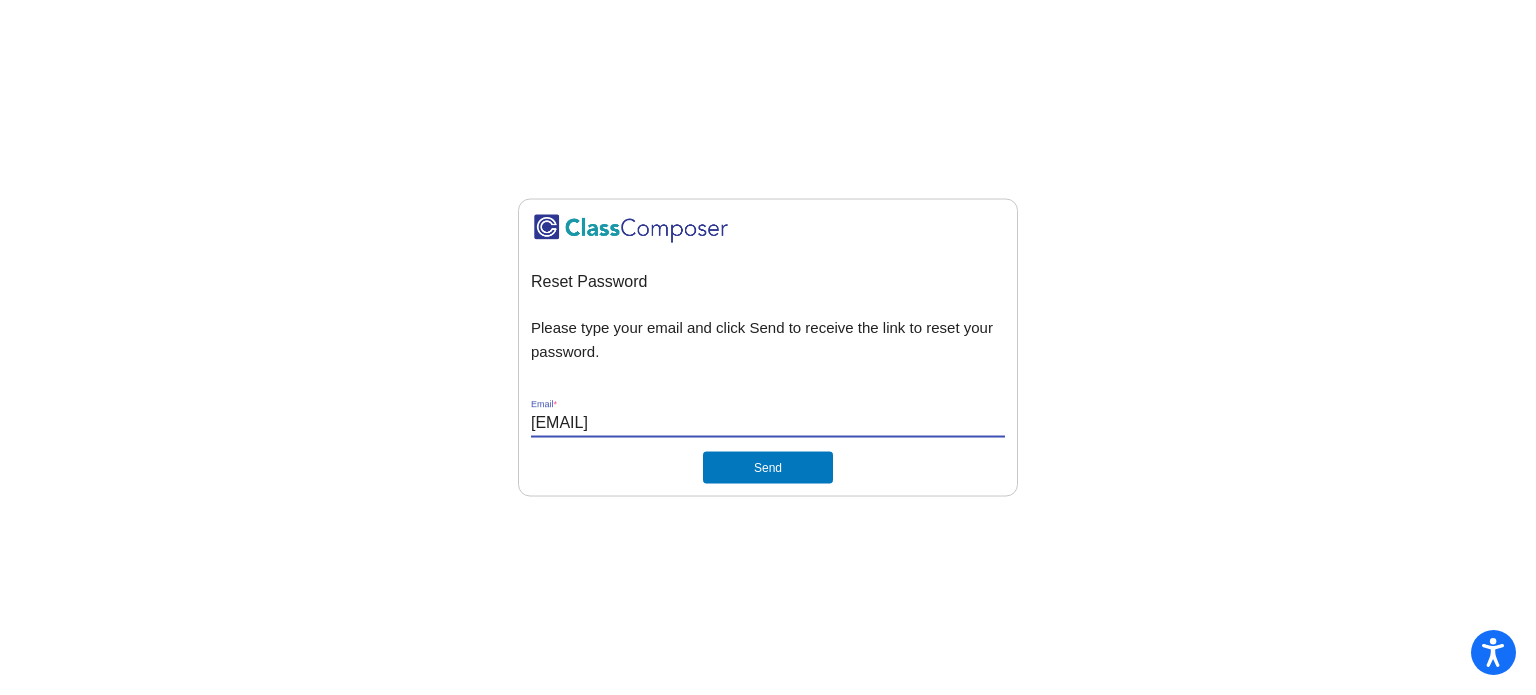 type on "kgoldsborough@mbgsd.org" 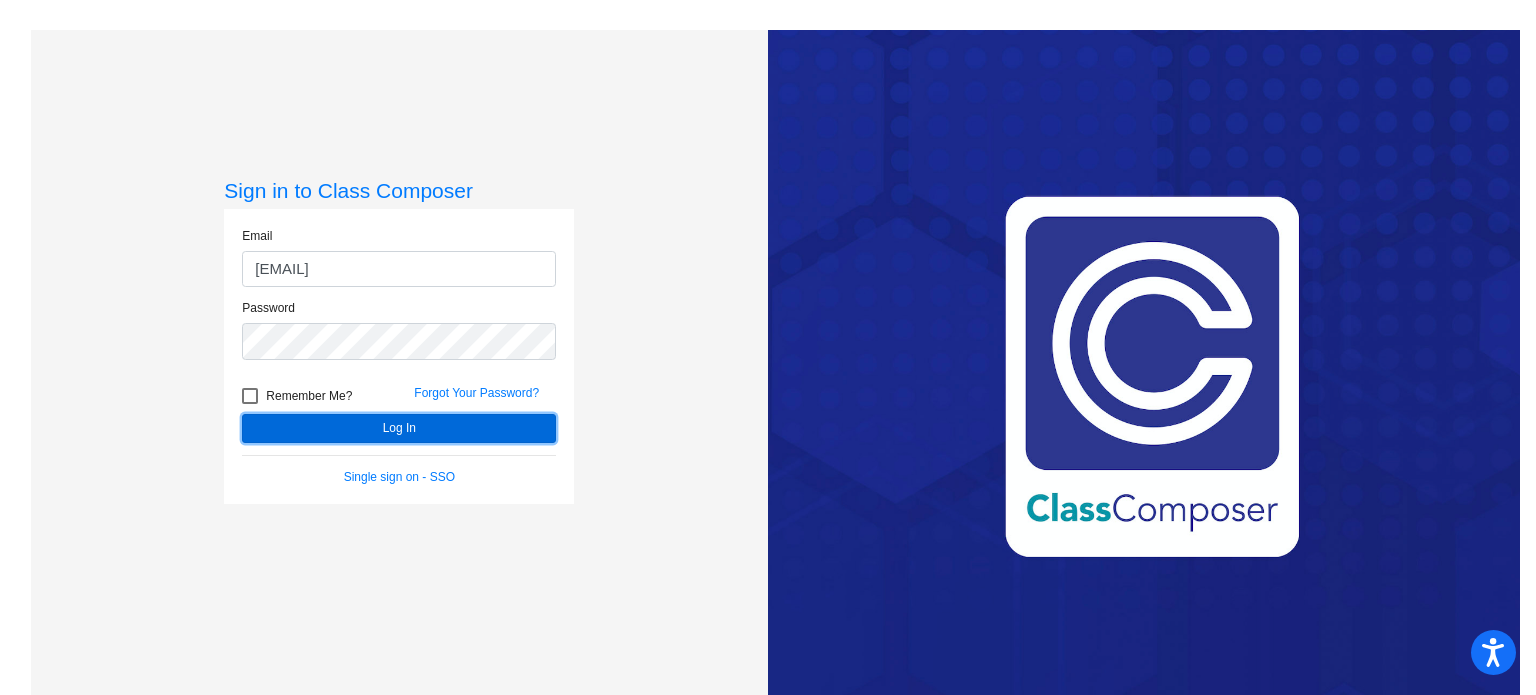 click on "Log In" 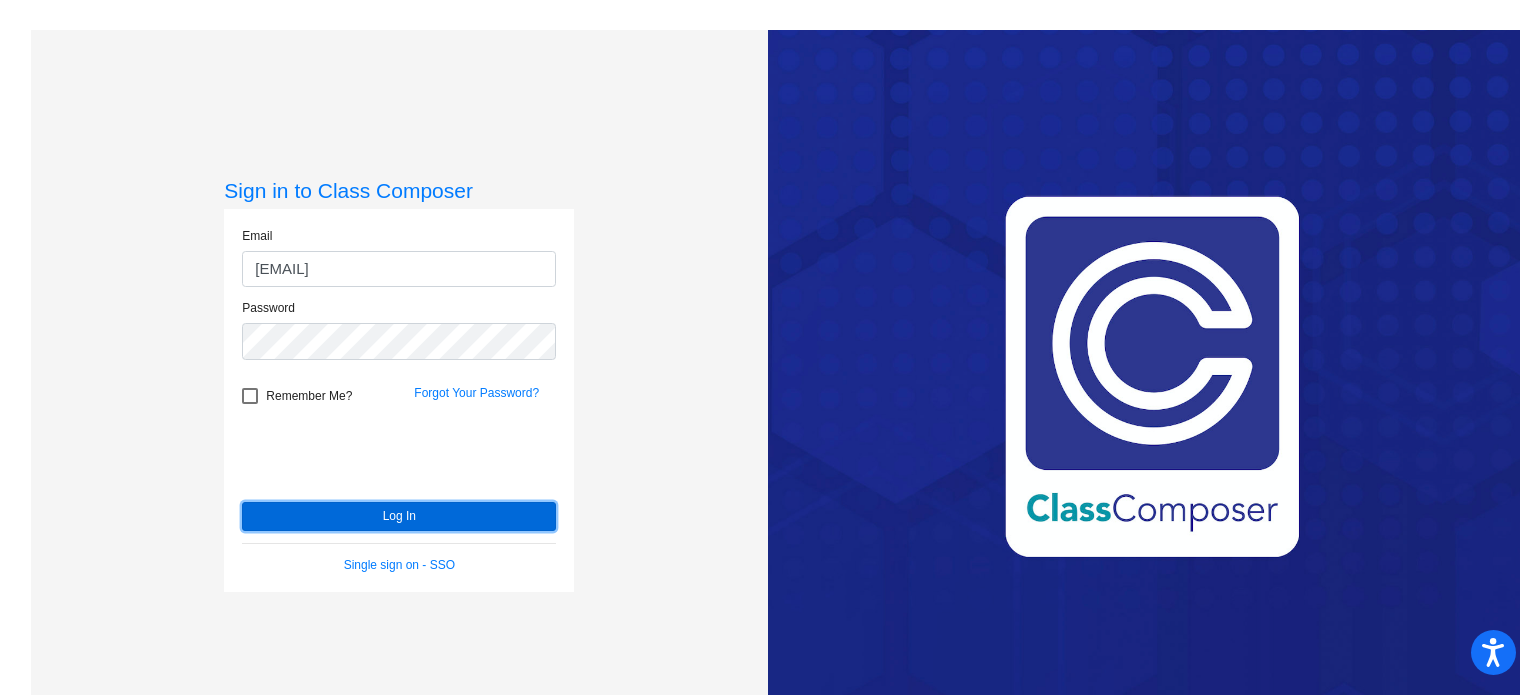 click on "Log In" 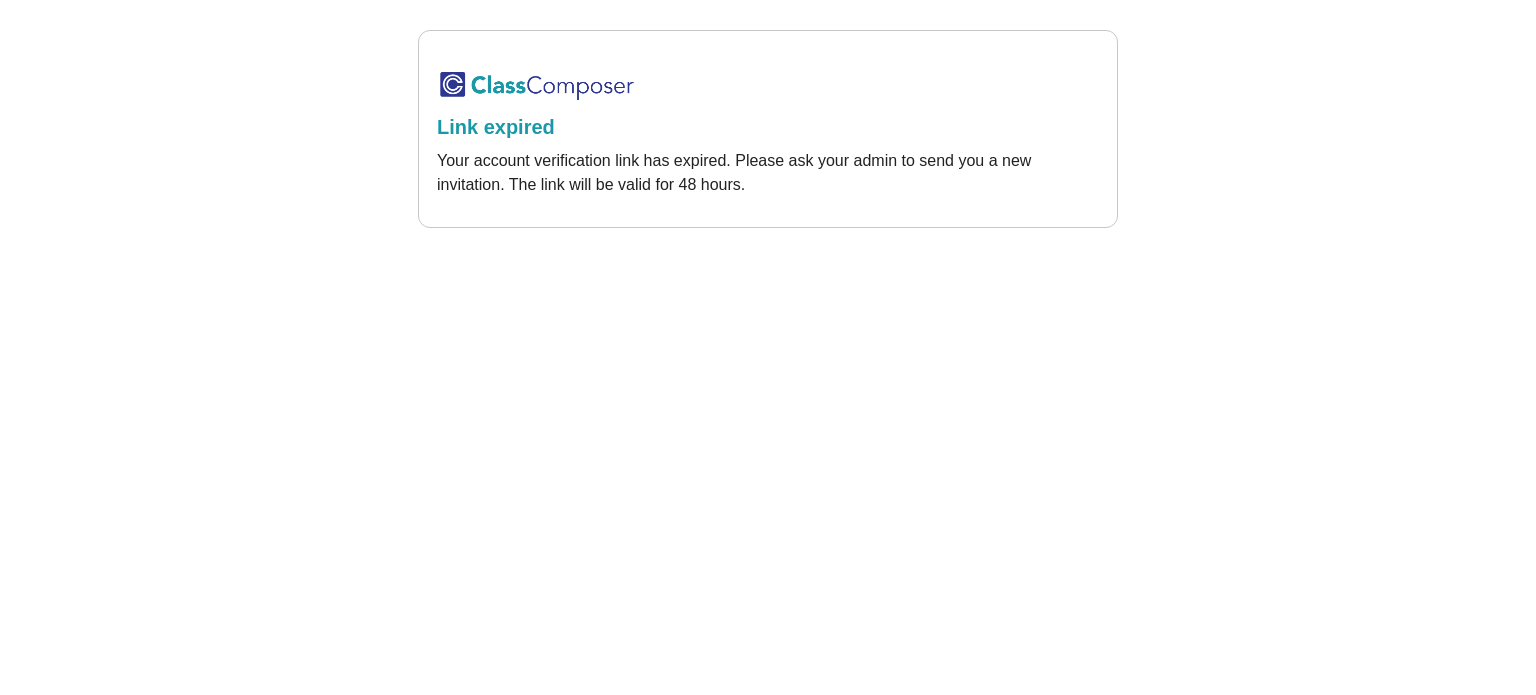 scroll, scrollTop: 0, scrollLeft: 0, axis: both 